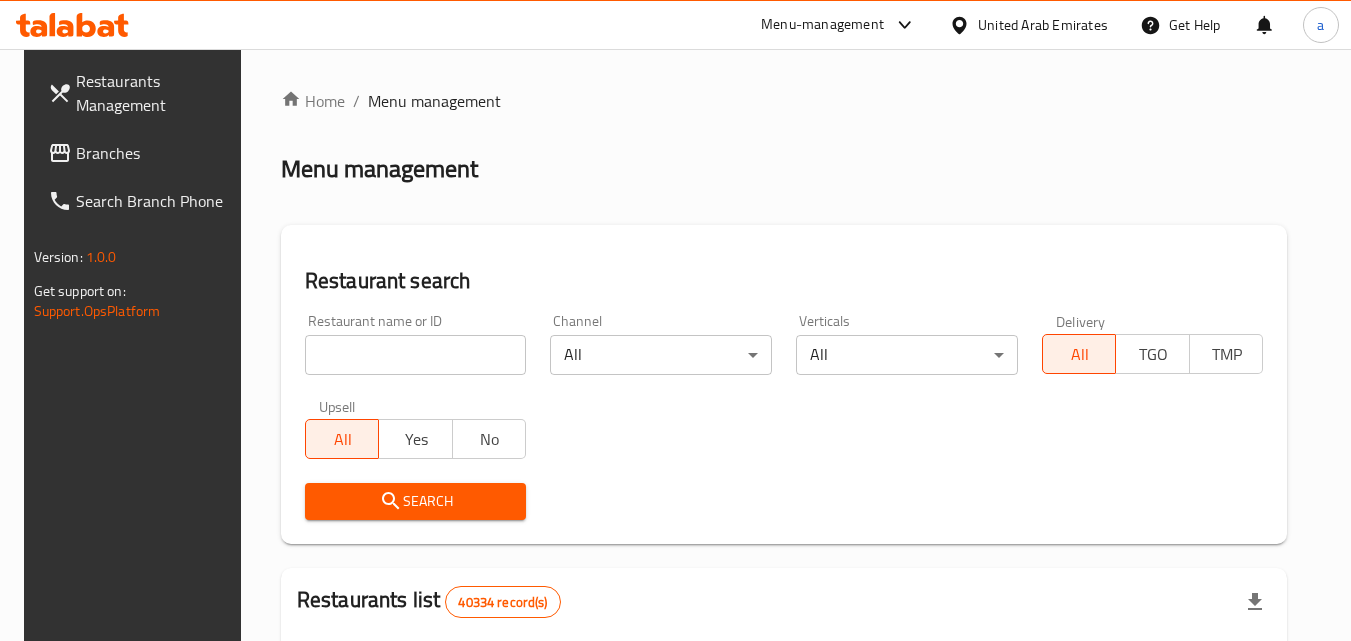 scroll, scrollTop: 0, scrollLeft: 0, axis: both 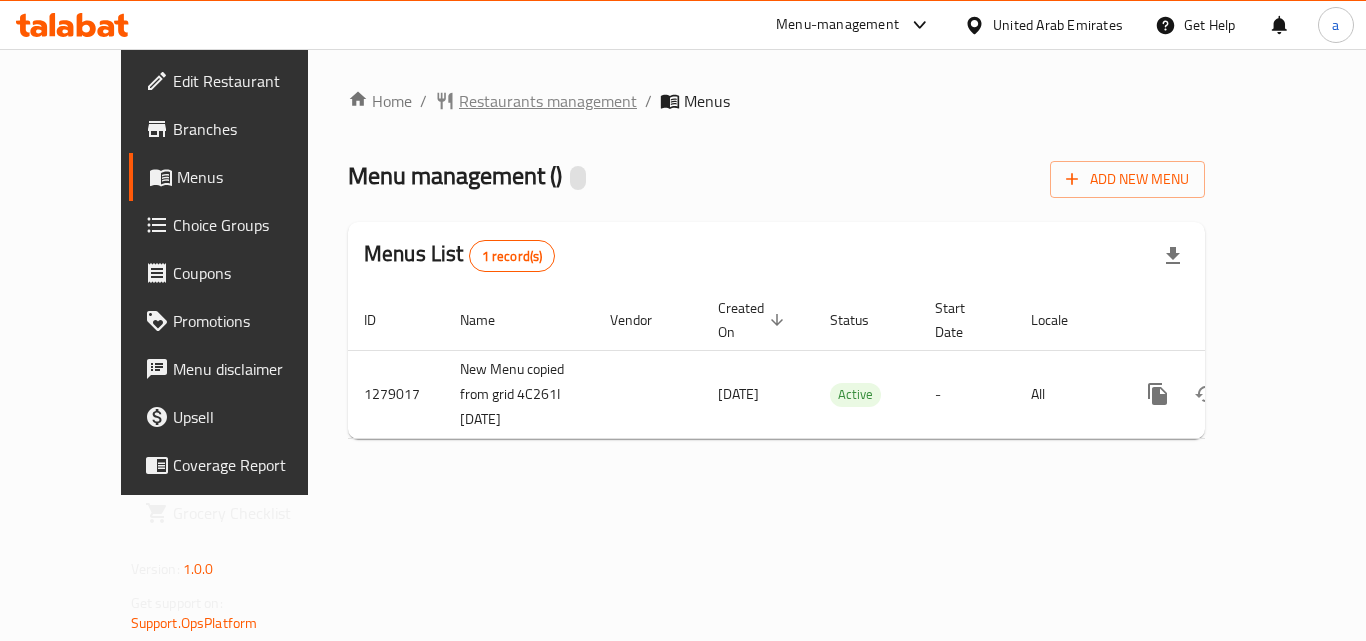 click on "Restaurants management" at bounding box center [548, 101] 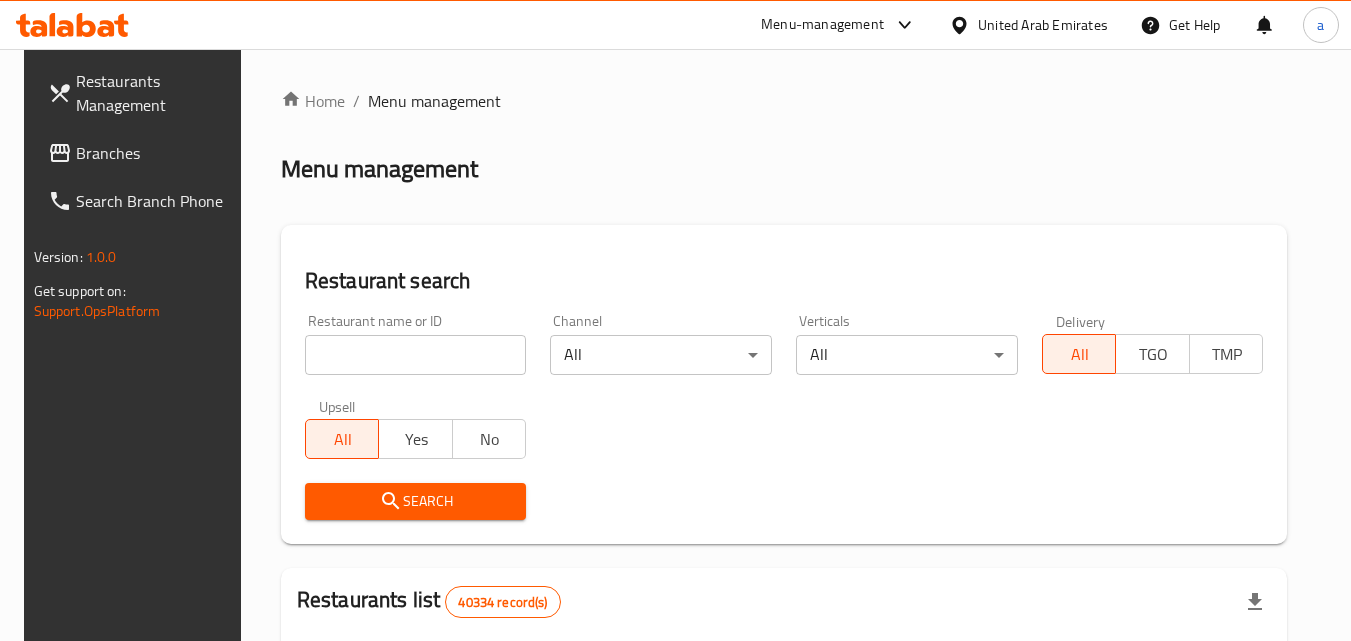 click at bounding box center (675, 320) 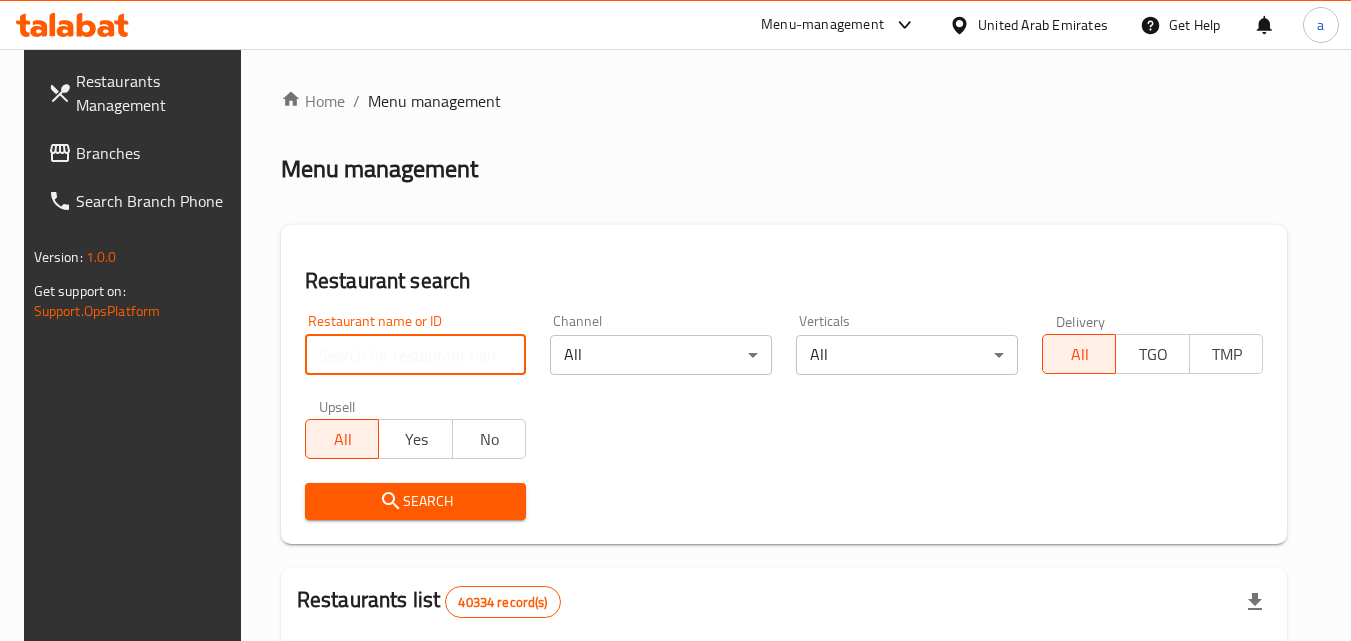 paste on "693113" 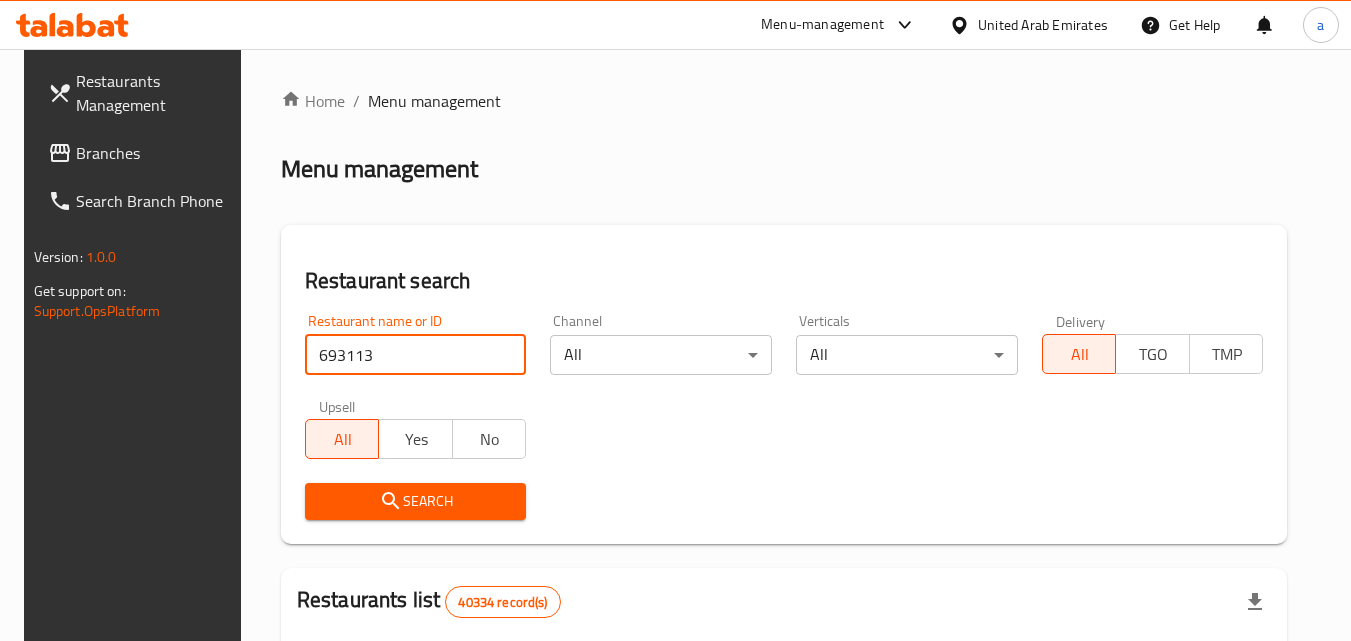 type on "693113" 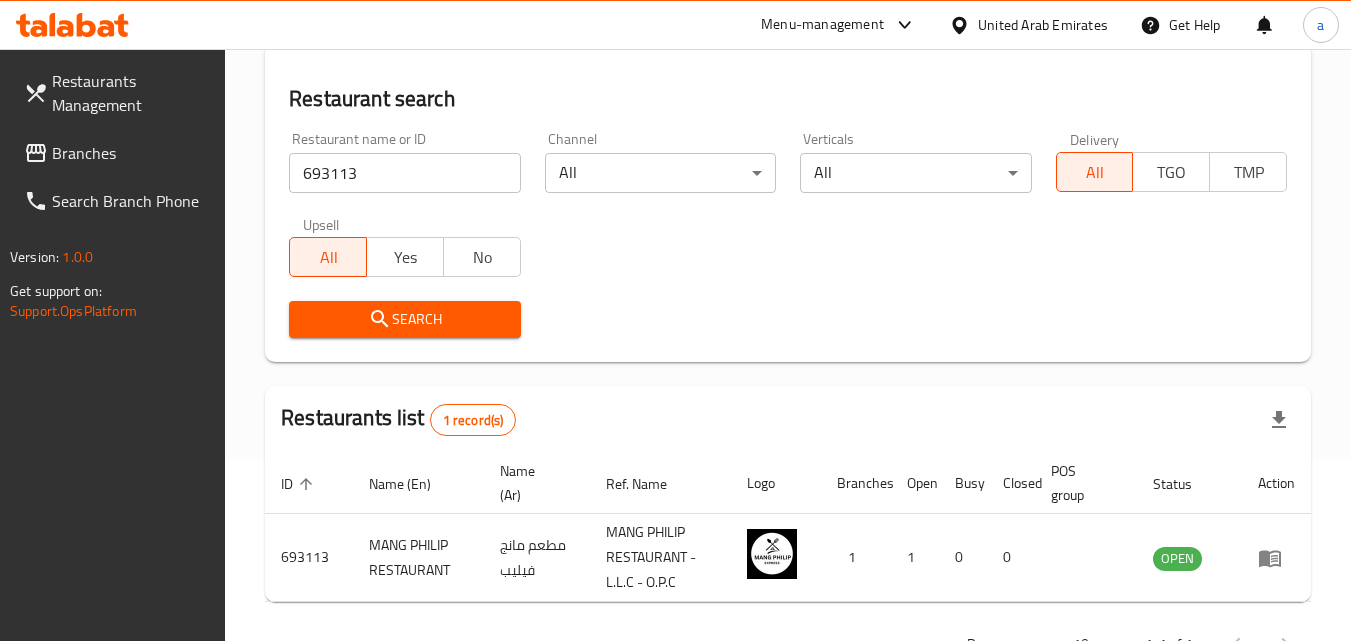 scroll, scrollTop: 251, scrollLeft: 0, axis: vertical 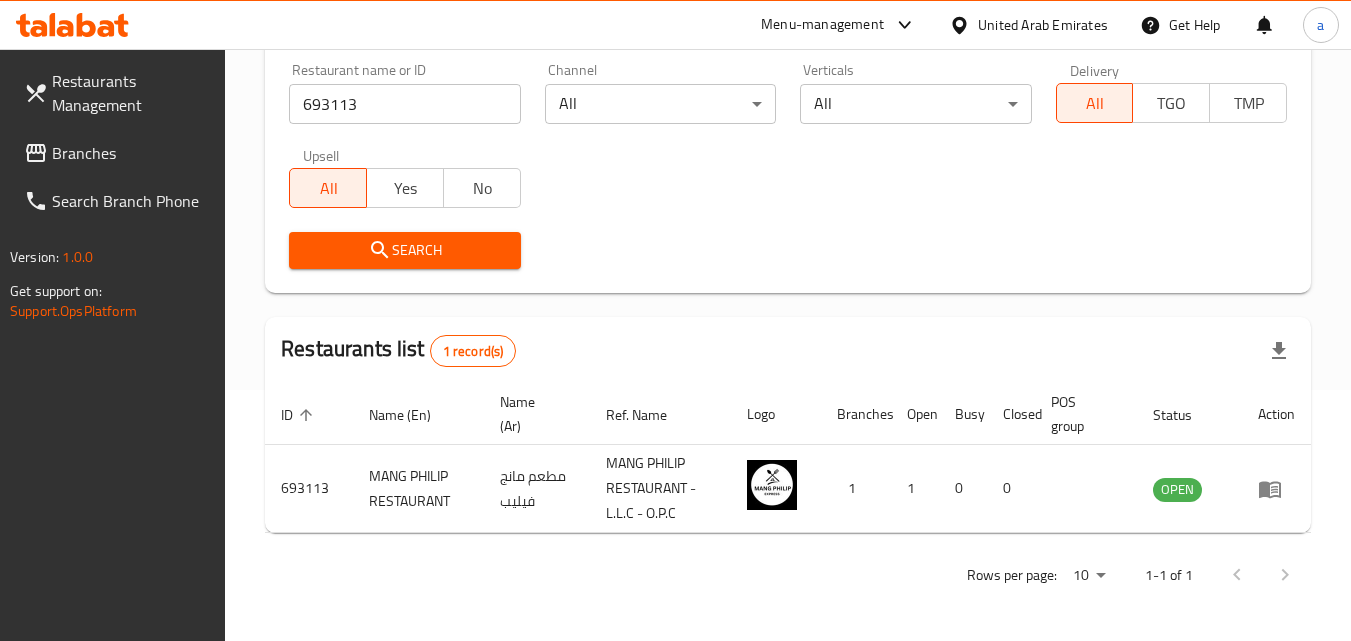 click on "Search" at bounding box center (788, 250) 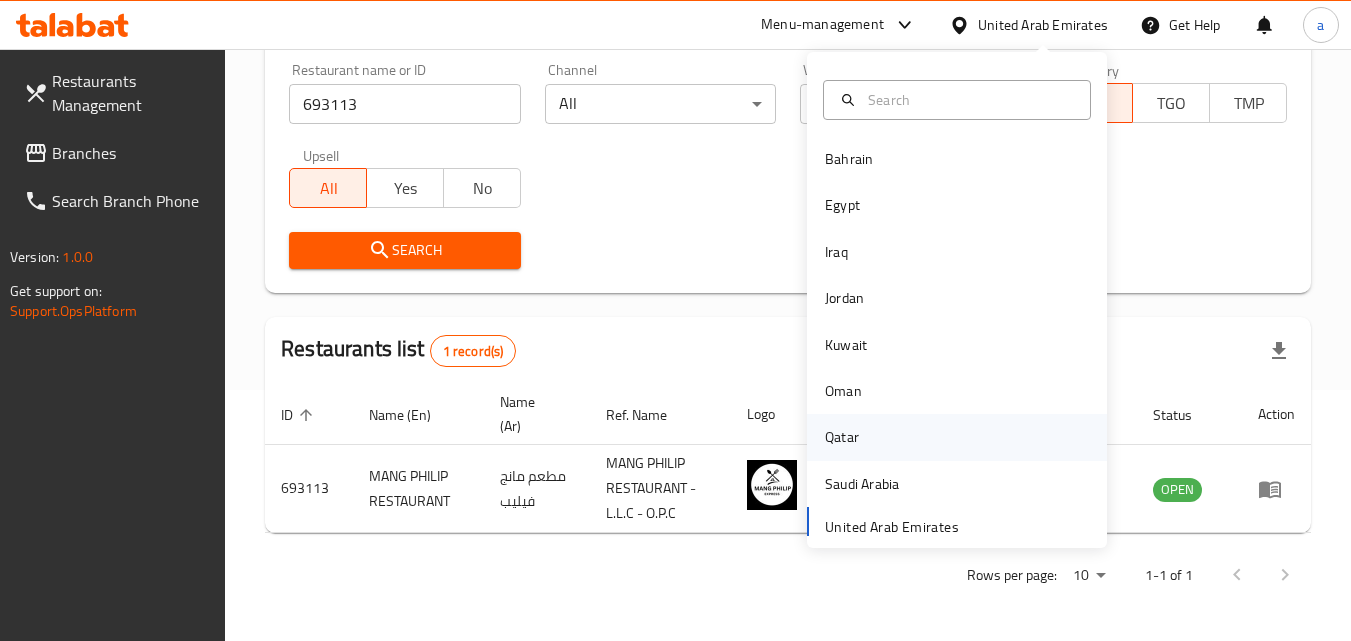 click on "Qatar" at bounding box center [842, 437] 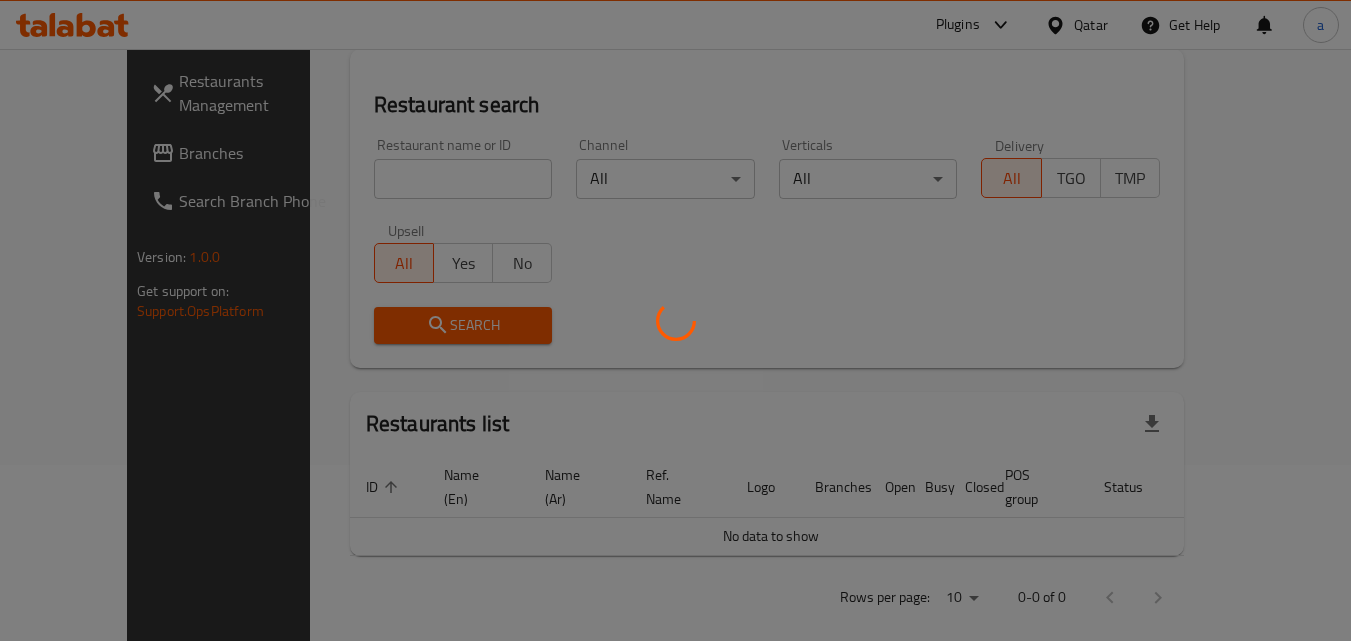 scroll, scrollTop: 251, scrollLeft: 0, axis: vertical 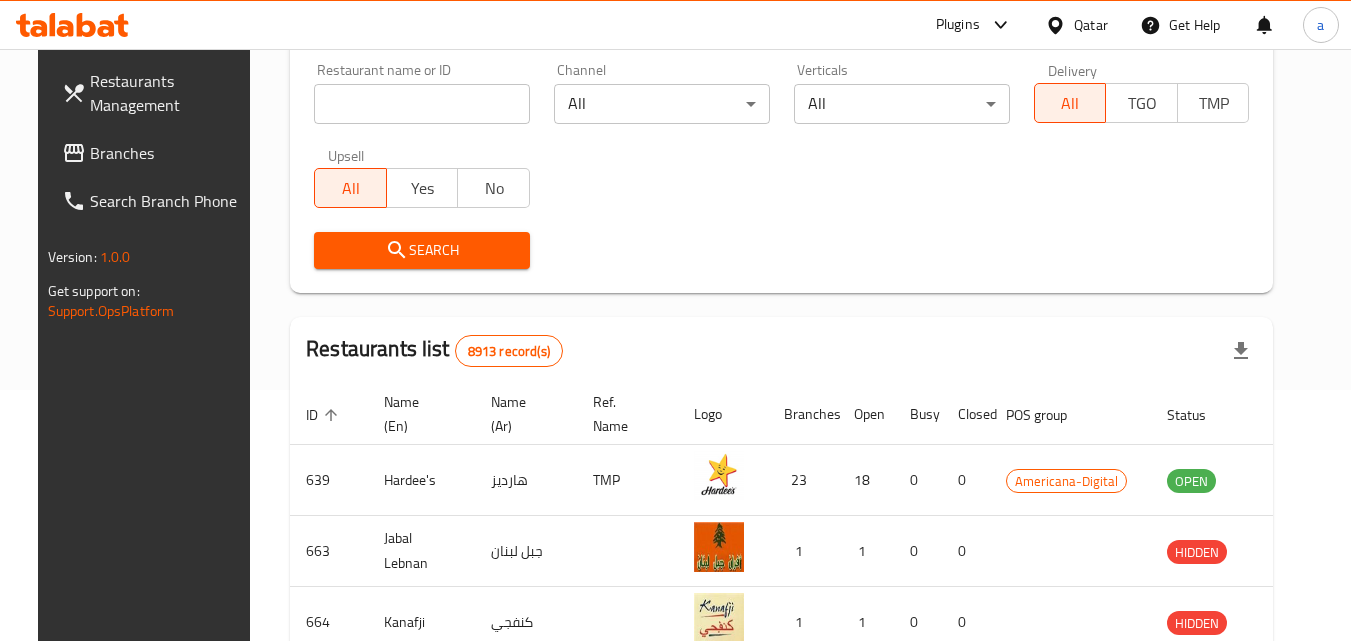 click on "Branches" at bounding box center [169, 153] 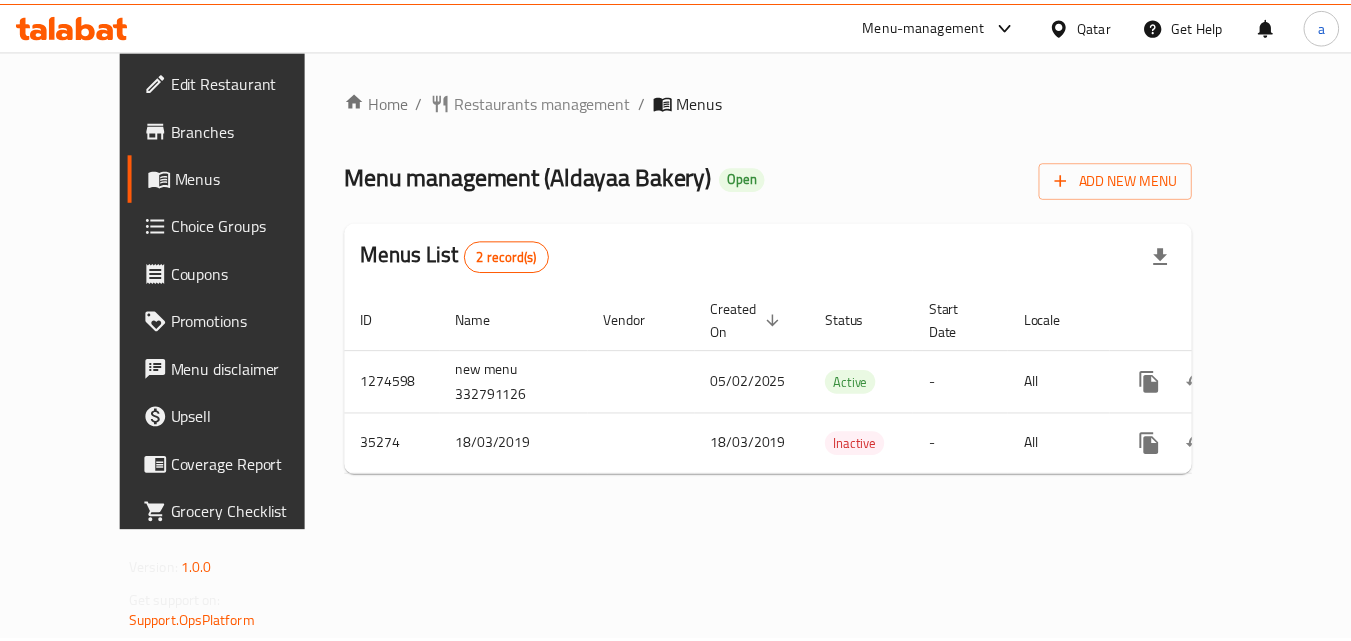 scroll, scrollTop: 0, scrollLeft: 0, axis: both 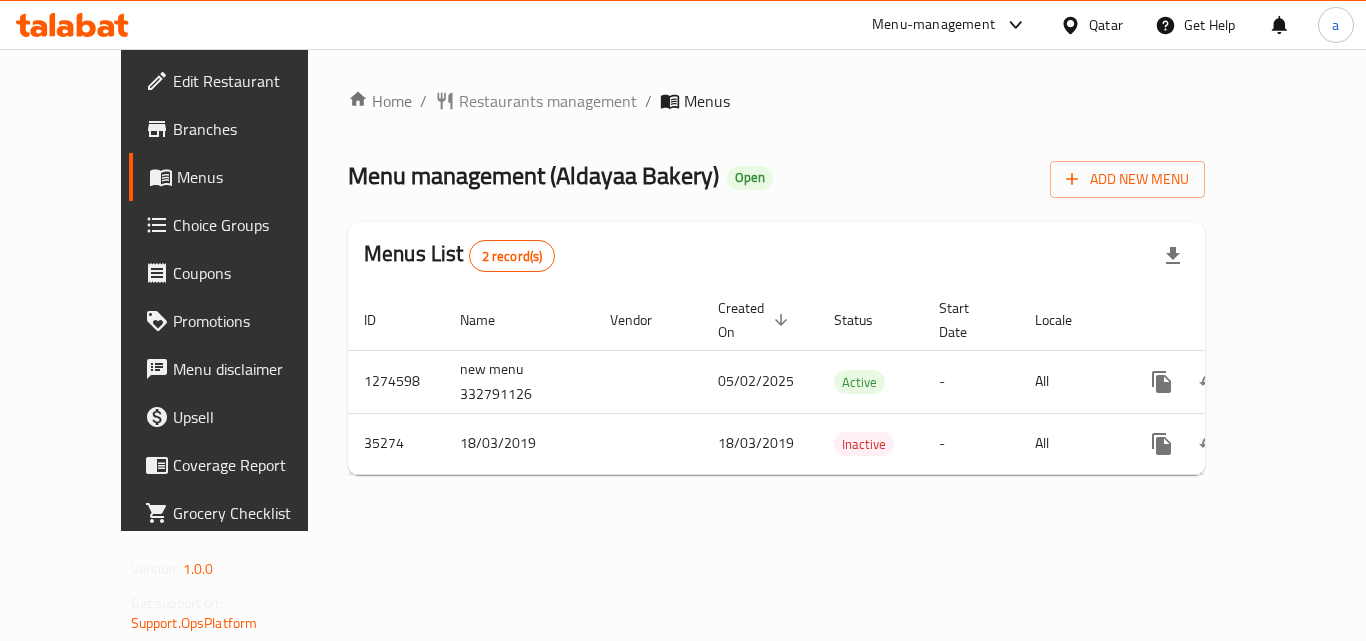 click on "Home / Restaurants management / Menus Menu management ( [BRAND] ) Open Add New Menu Menus List 2 record(s) ID Name Vendor Created On sorted descending Status Start Date Locale Actions 1274598 new menu 332791126 [DATE] Active - All 35274 [DATE] [DATE] Inactive - All" at bounding box center (776, 290) 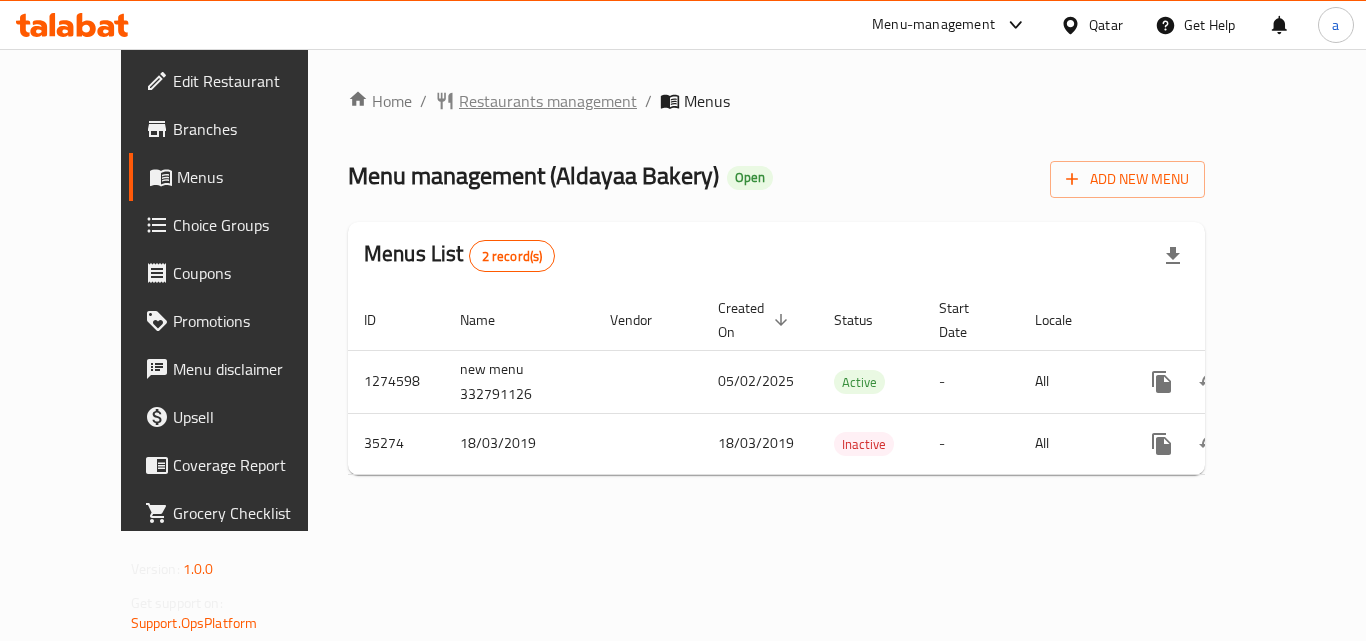 click on "Restaurants management" at bounding box center (548, 101) 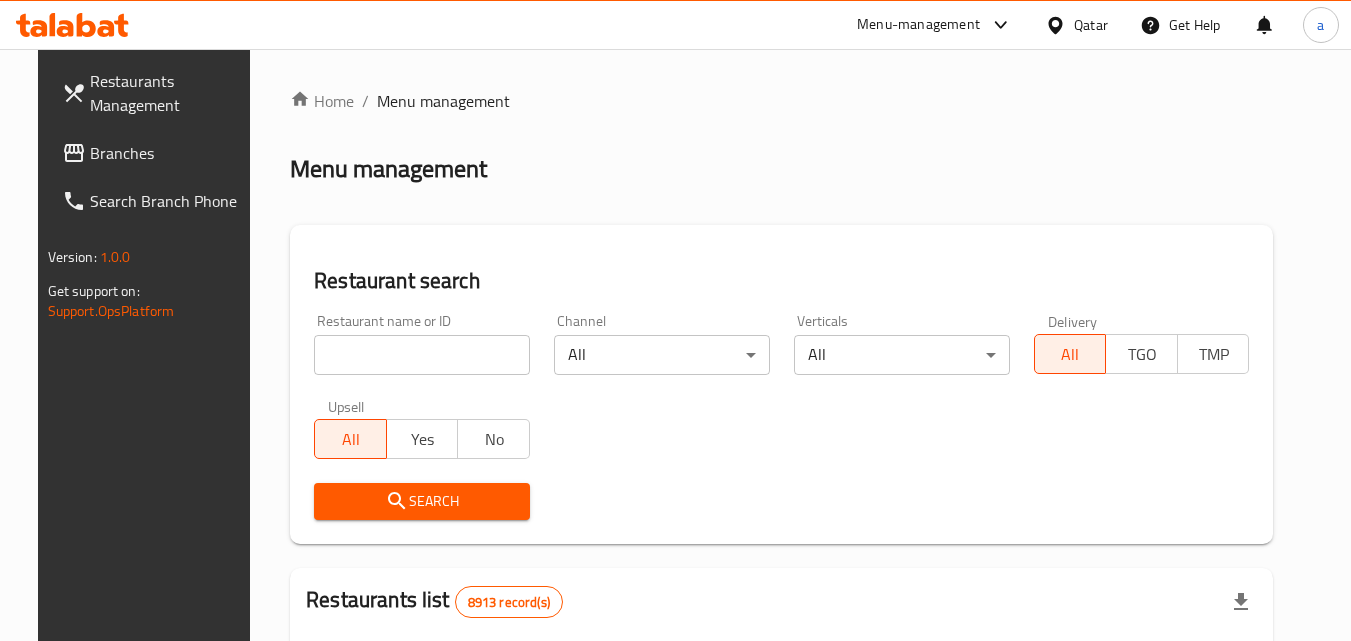 click at bounding box center (422, 355) 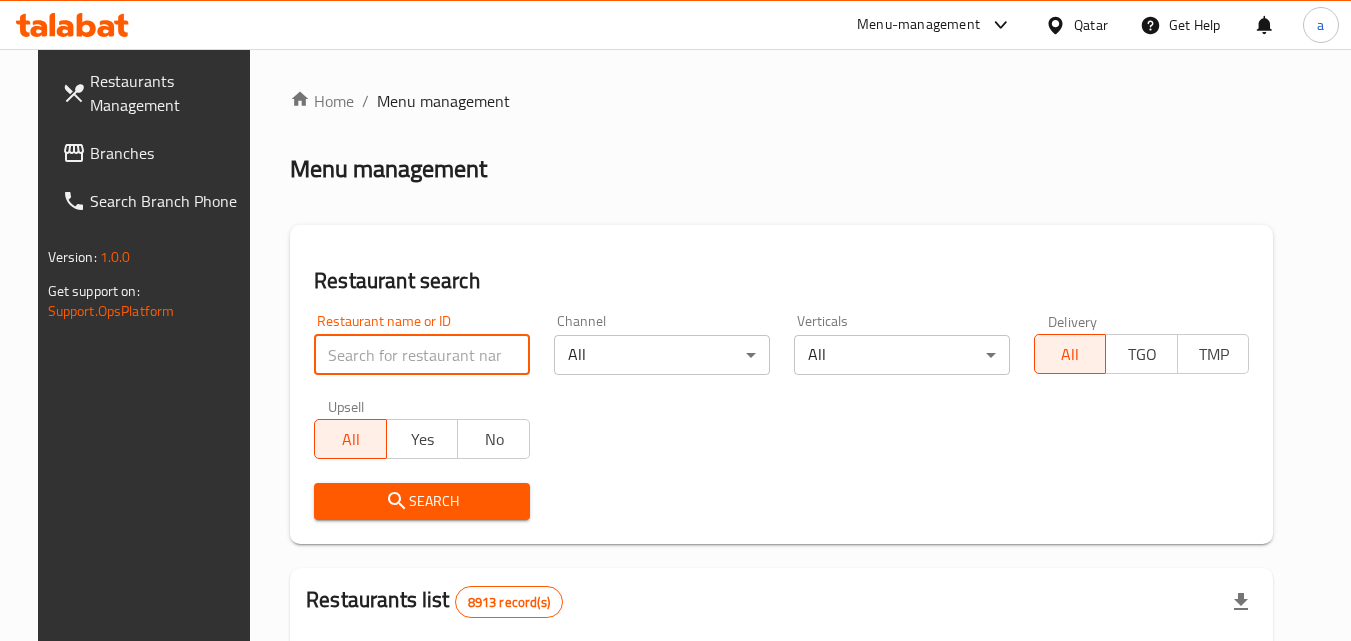 paste on "18186" 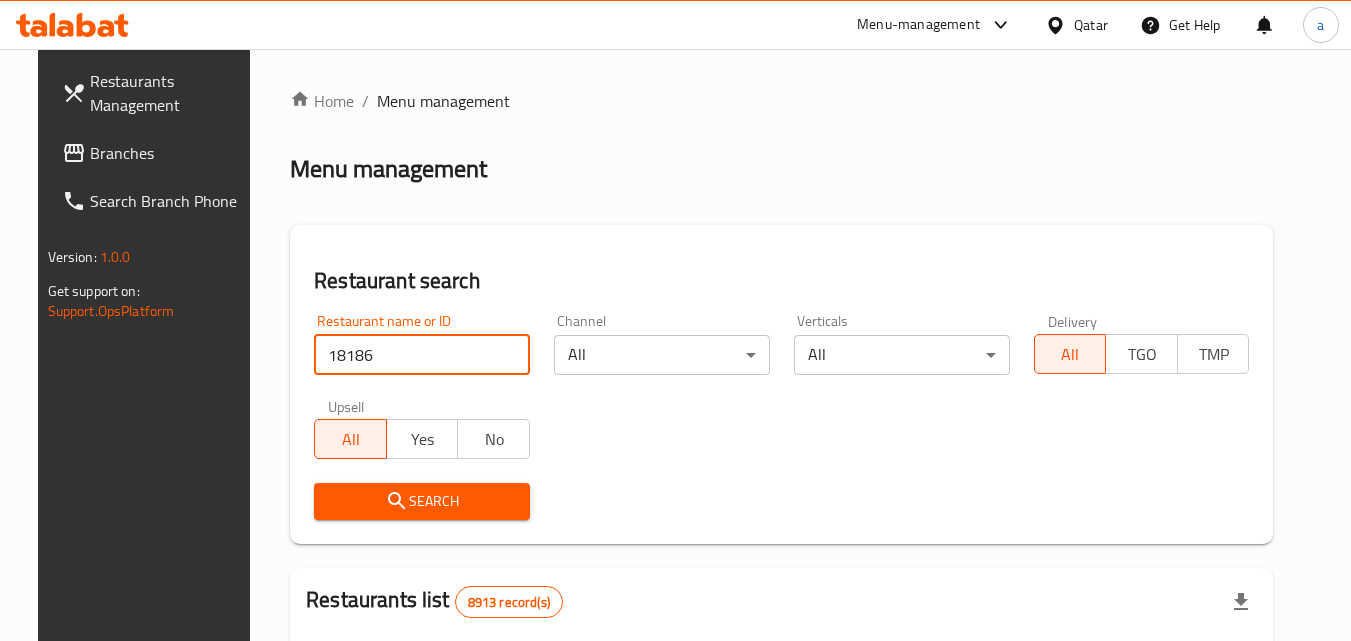 type on "18186" 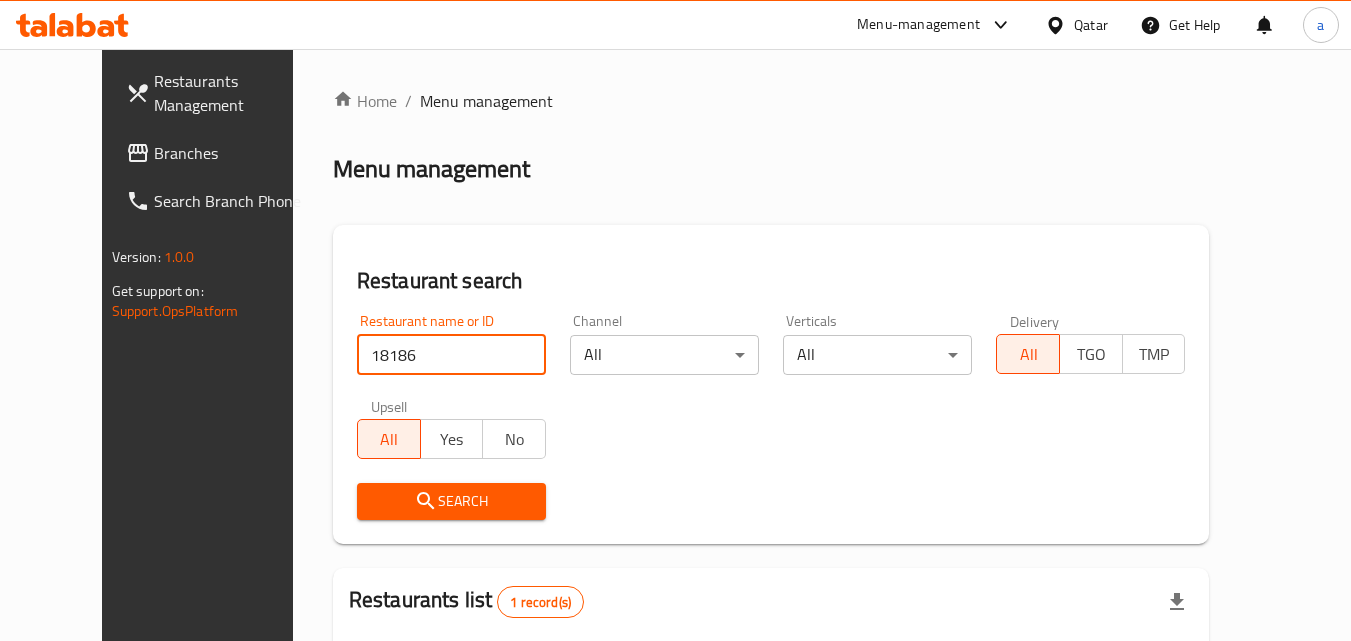 scroll, scrollTop: 234, scrollLeft: 0, axis: vertical 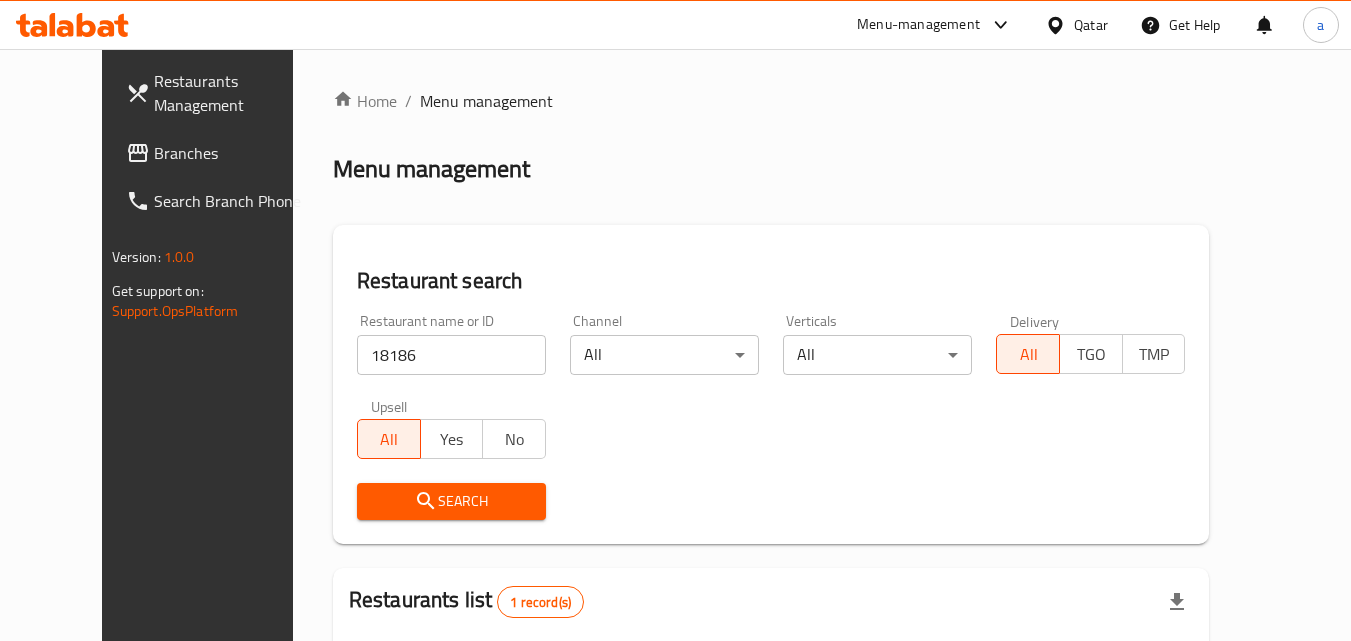 click on "Qatar" at bounding box center (1091, 25) 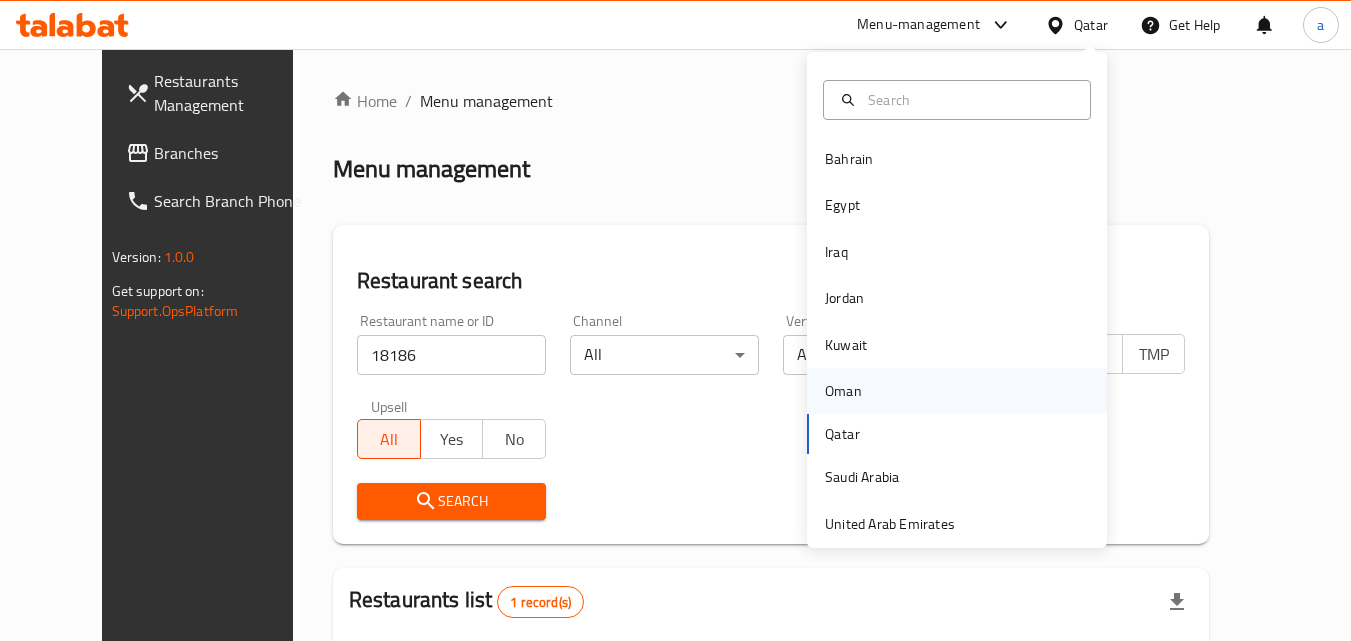 click on "Oman" at bounding box center (843, 391) 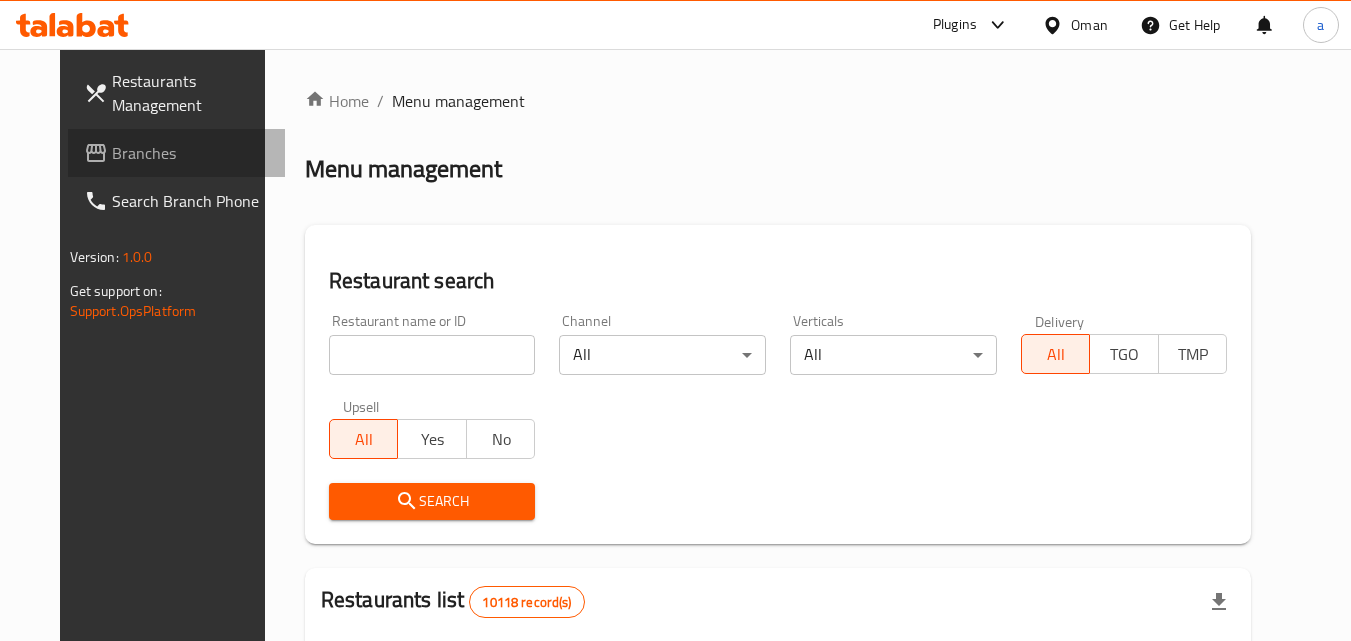 click on "Branches" at bounding box center [191, 153] 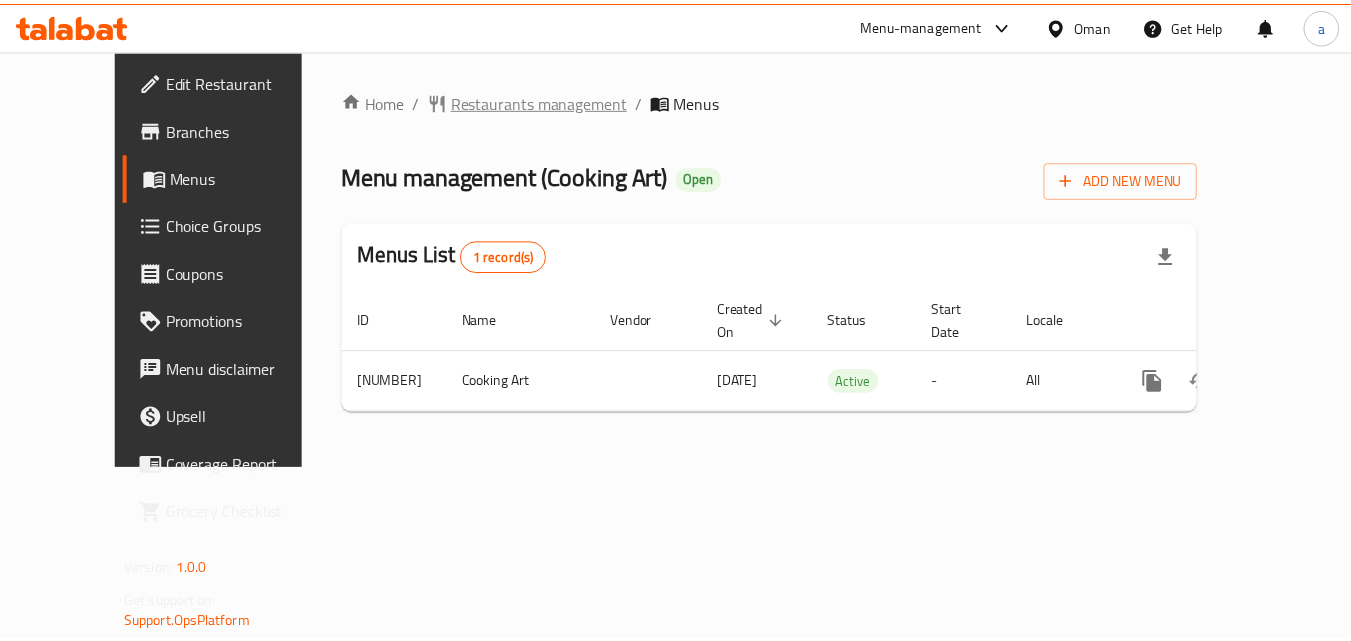 scroll, scrollTop: 0, scrollLeft: 0, axis: both 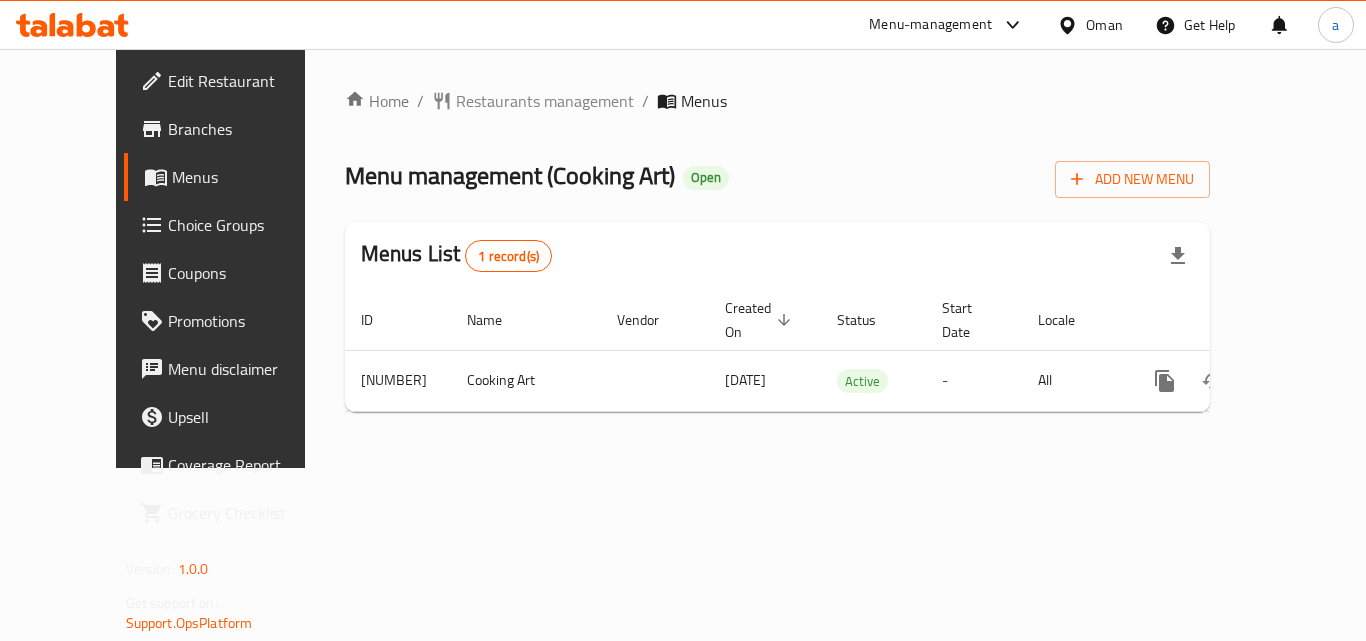 click on "Home / Restaurants management / Menus Menu management ( [BRAND] ) Open Add New Menu Menus List 1 record(s) ID Name Vendor Created On sorted descending Status Start Date Locale Actions [NUMBER] [BRAND] [DATE] Active - All" at bounding box center (778, 258) 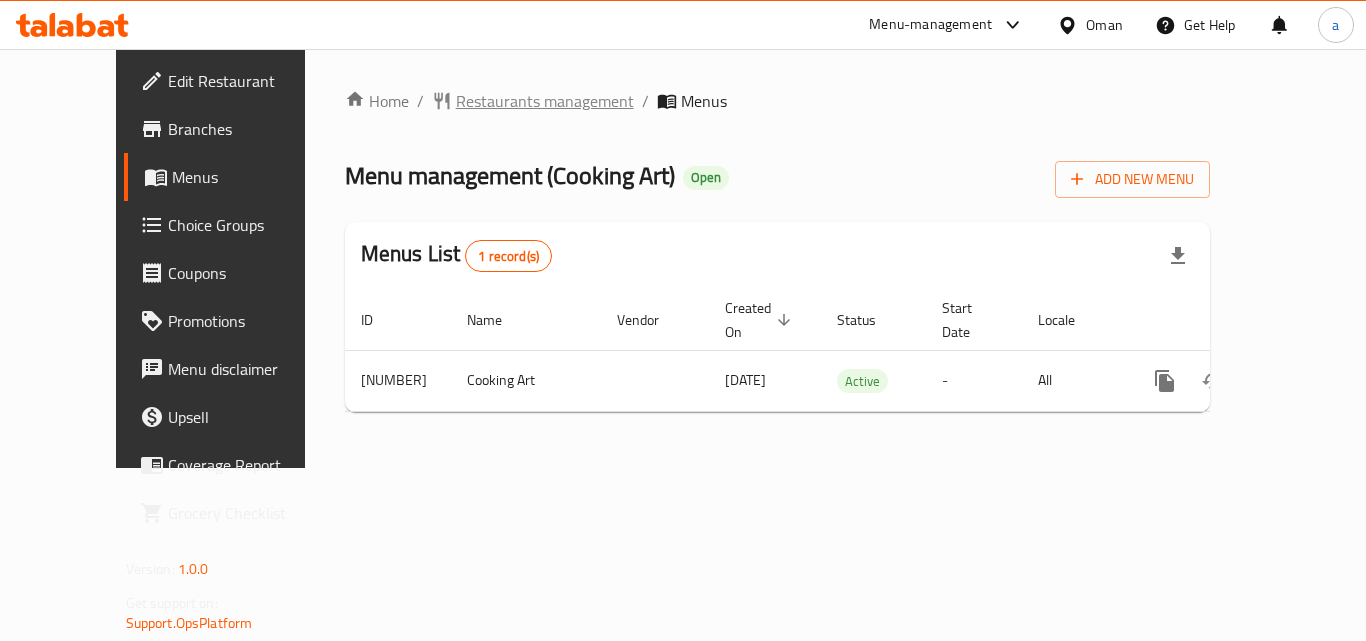 click on "Restaurants management" at bounding box center (545, 101) 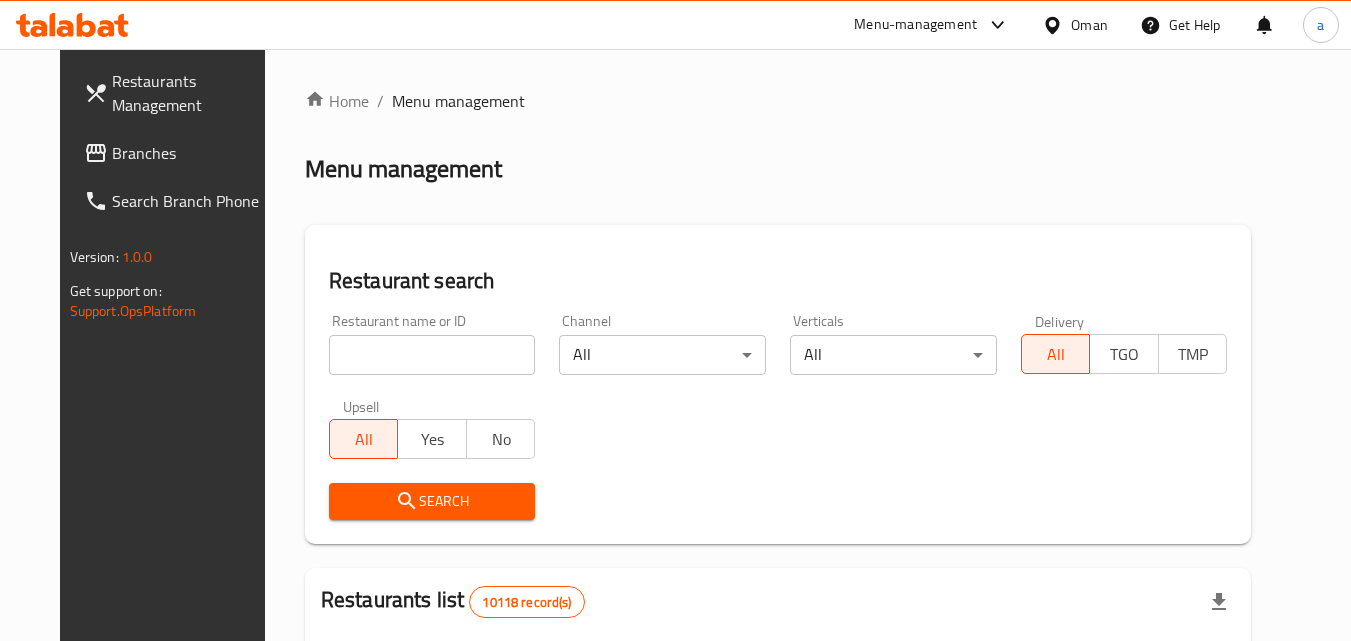 click at bounding box center [432, 355] 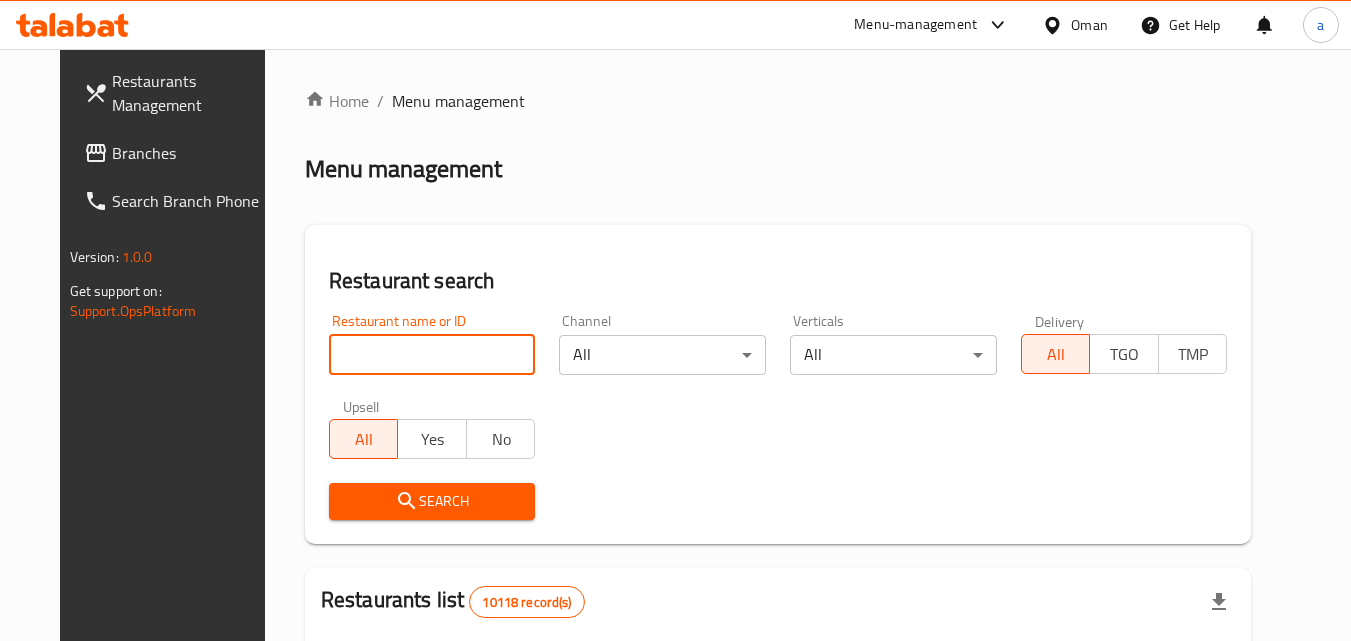 paste on "628028" 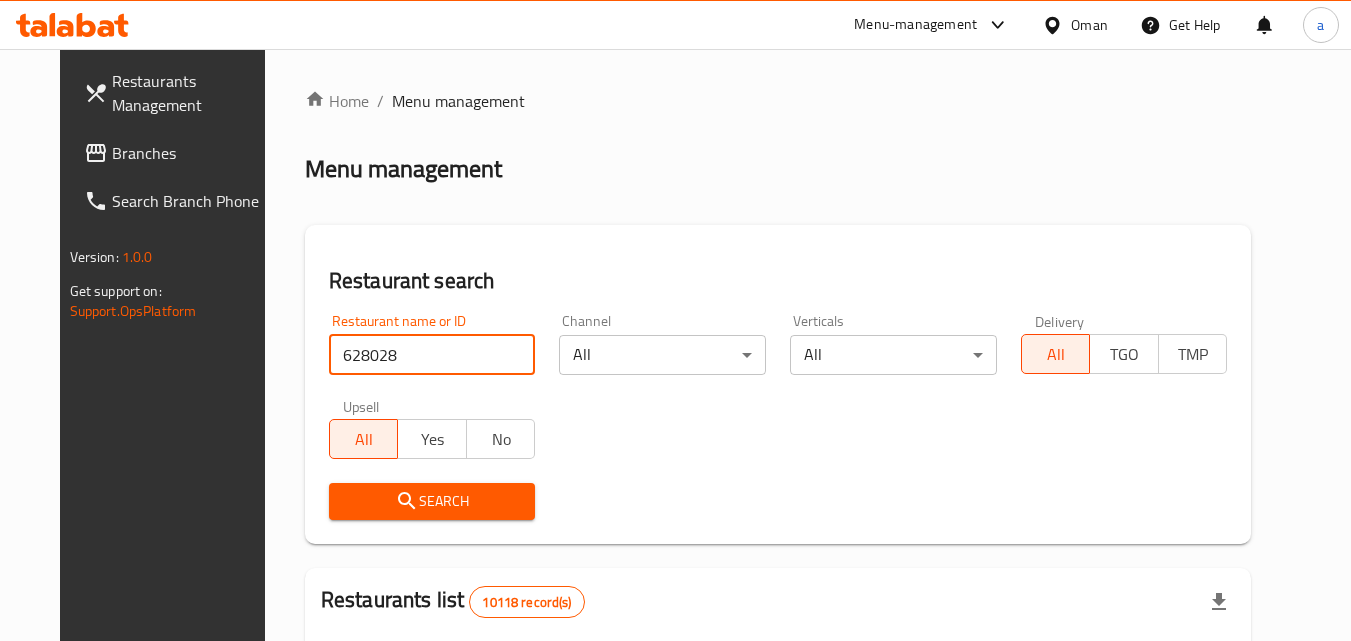 type on "628028" 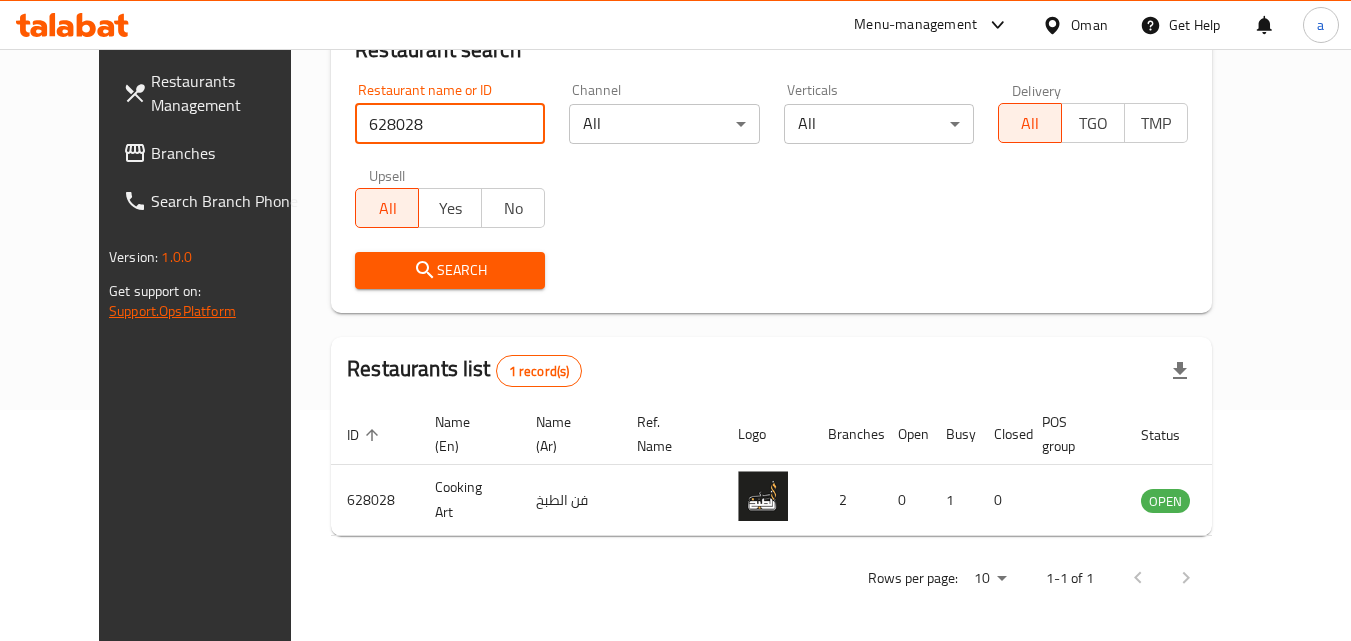 scroll, scrollTop: 234, scrollLeft: 0, axis: vertical 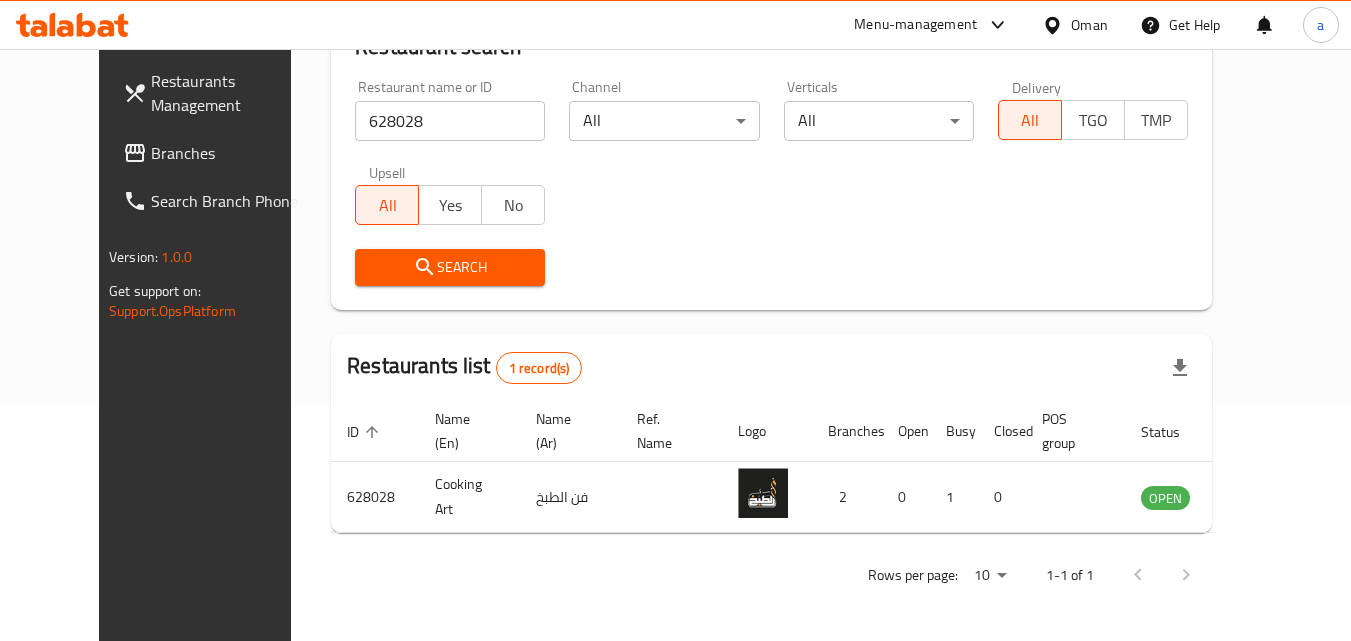 click on "Home / Menu management Menu management Restaurant search Restaurant name or ID 628028 Restaurant name or ID Channel All ​ Verticals All ​ Delivery All TGO TMP Upsell All Yes No   Search Restaurants list   1 record(s) ID sorted ascending Name (En) Name (Ar) Ref. Name Logo Branches Open Busy Closed POS group Status Action 628028 Cooking Art فن الطبخ 2 0 1 0 OPEN Rows per page: 10 1-1 of 1" at bounding box center (771, 228) 